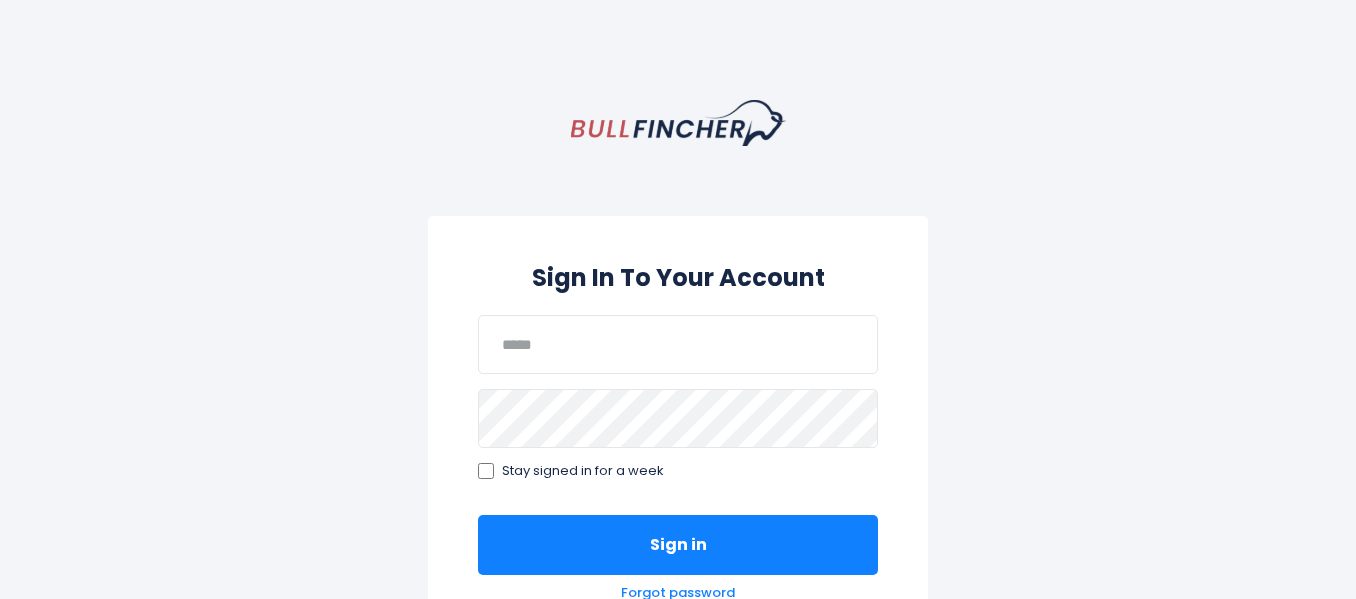 scroll, scrollTop: 0, scrollLeft: 0, axis: both 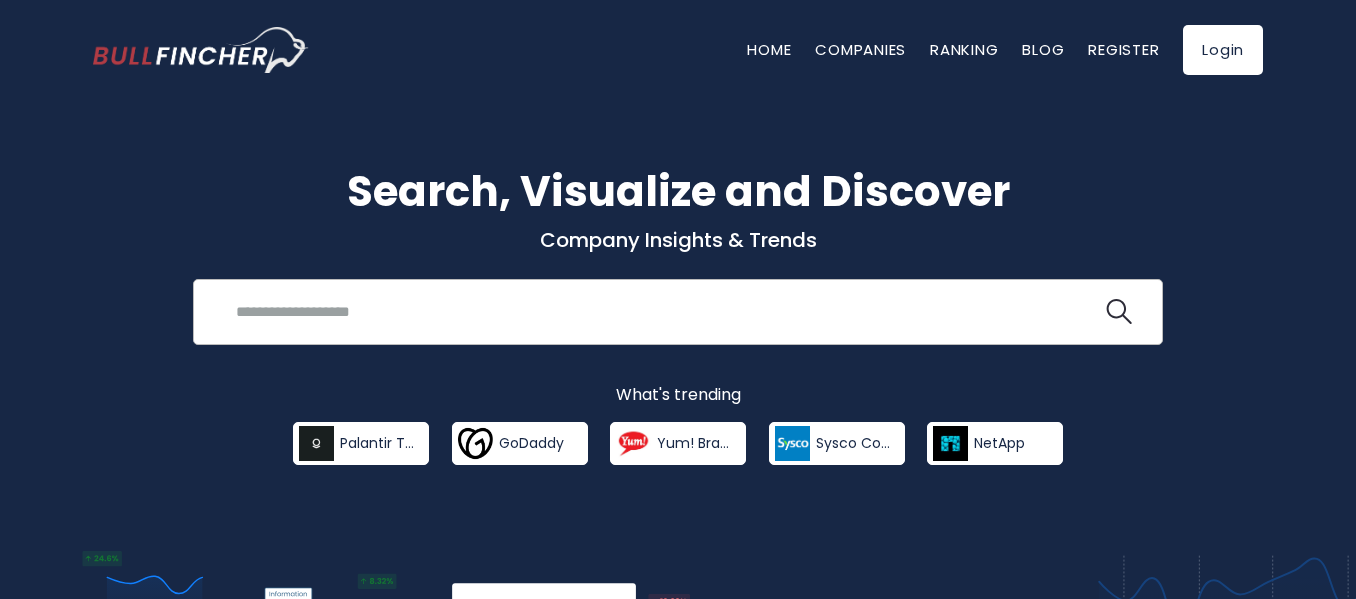 click at bounding box center [663, 311] 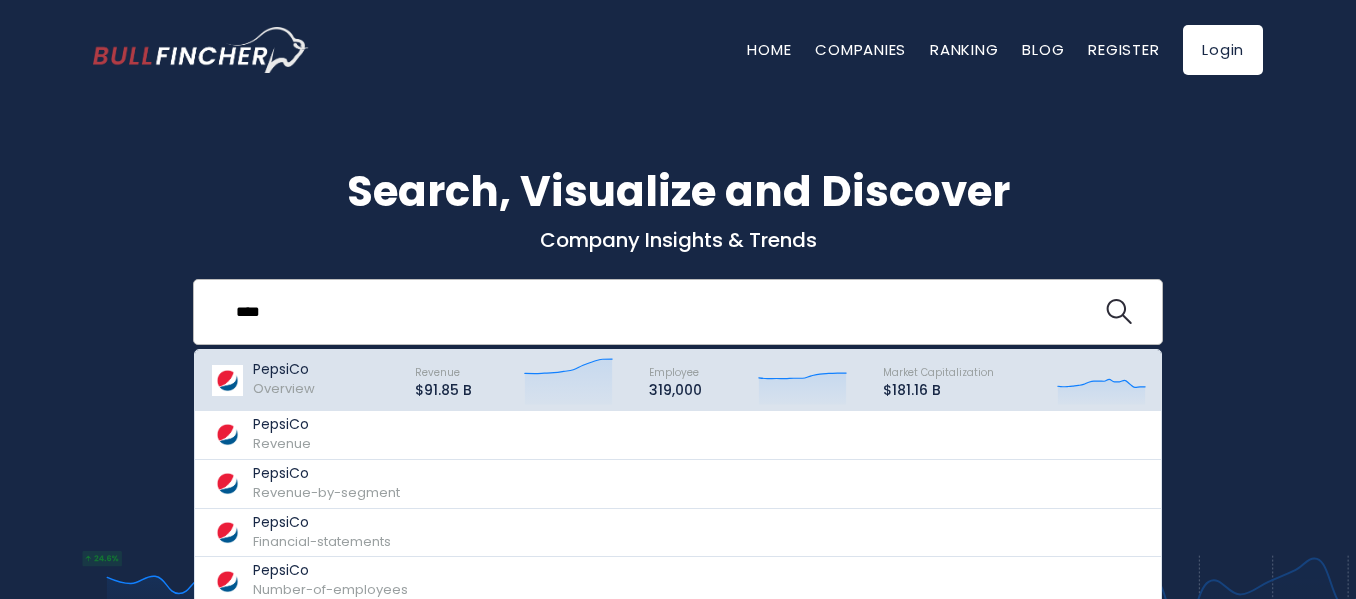 type on "****" 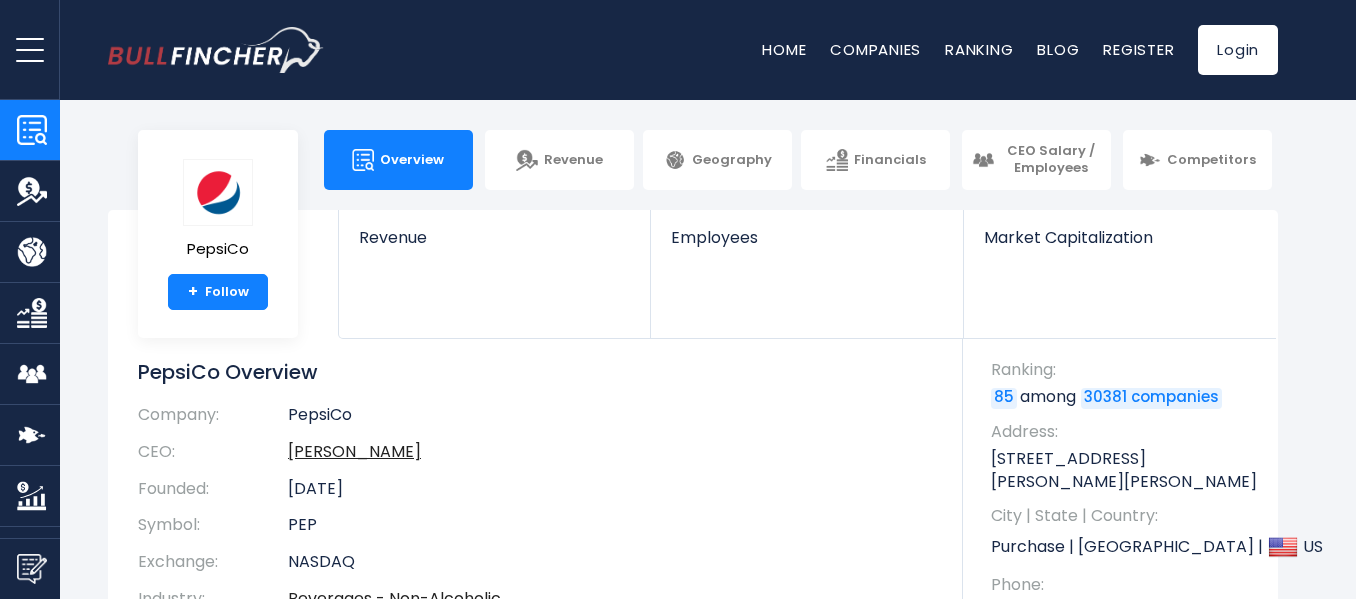 scroll, scrollTop: 0, scrollLeft: 0, axis: both 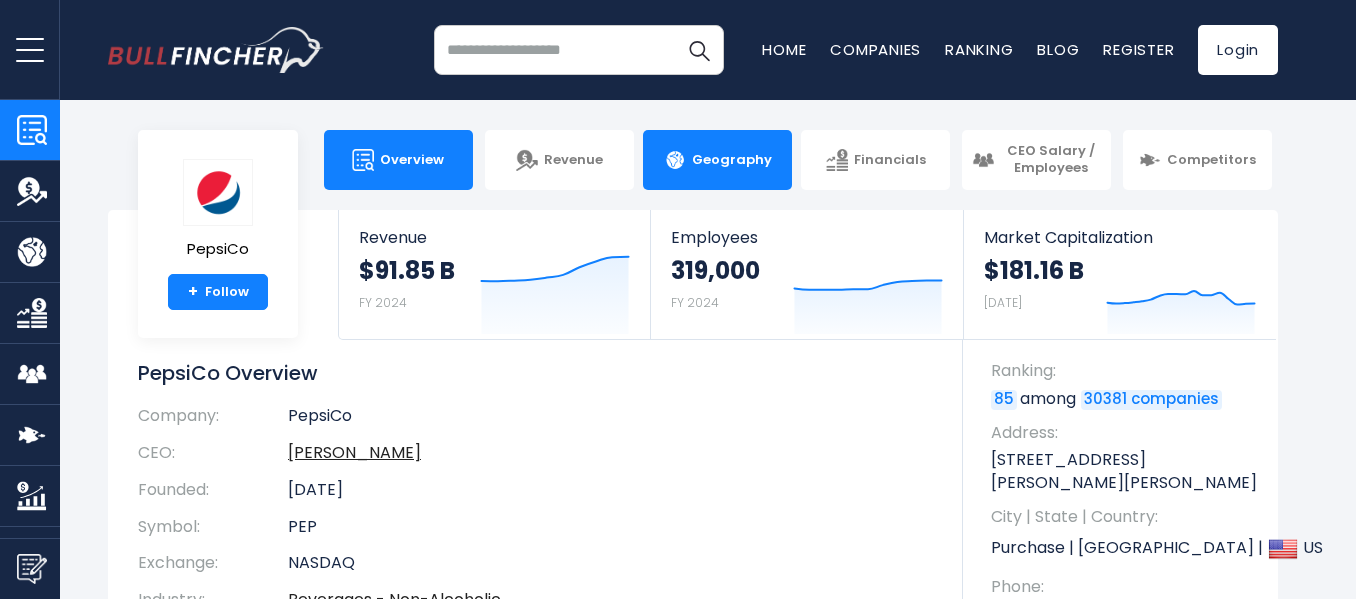 click on "Geography" at bounding box center [717, 160] 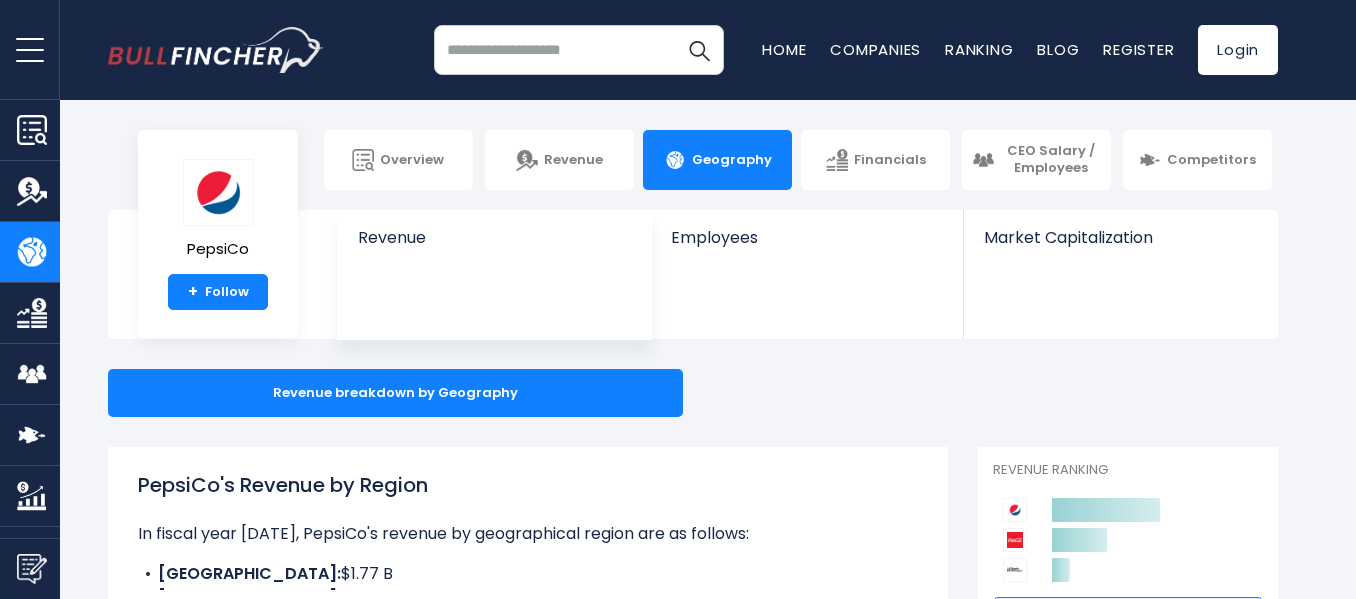 scroll, scrollTop: 125, scrollLeft: 0, axis: vertical 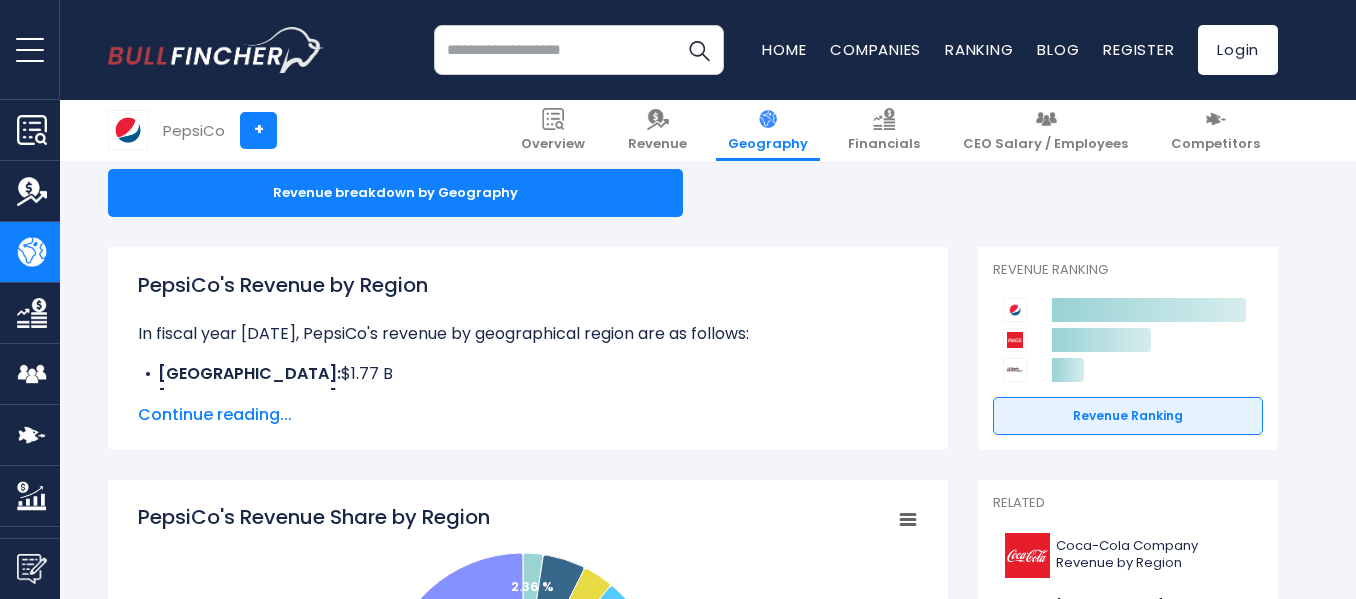 click on "Continue reading..." at bounding box center (528, 415) 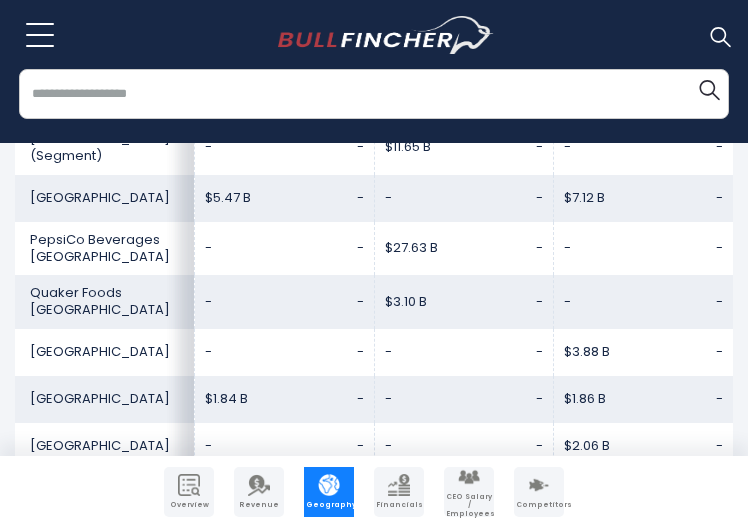 scroll, scrollTop: 4800, scrollLeft: 0, axis: vertical 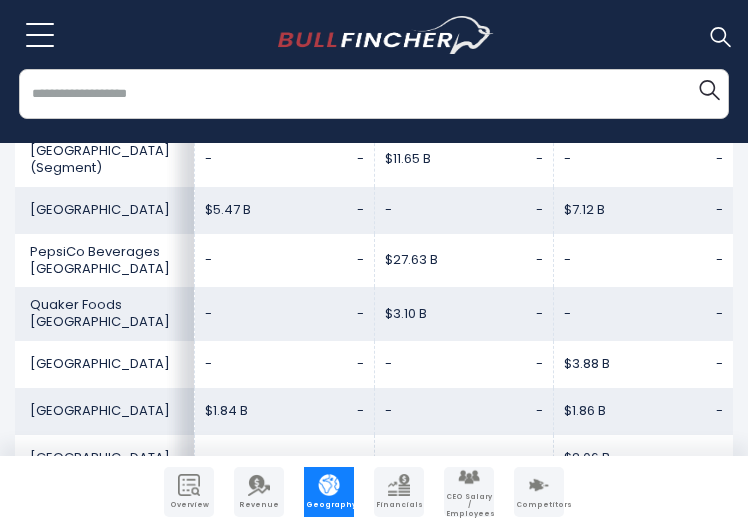click on "$1.84 B
-" at bounding box center [285, 411] 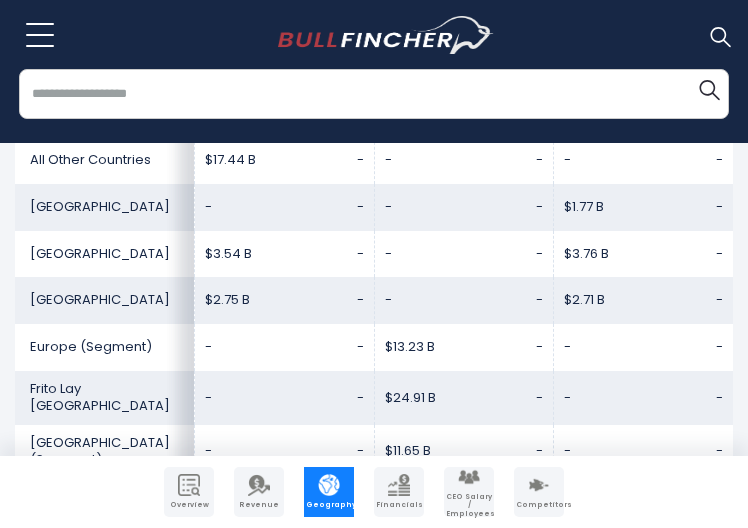 scroll, scrollTop: 4500, scrollLeft: 0, axis: vertical 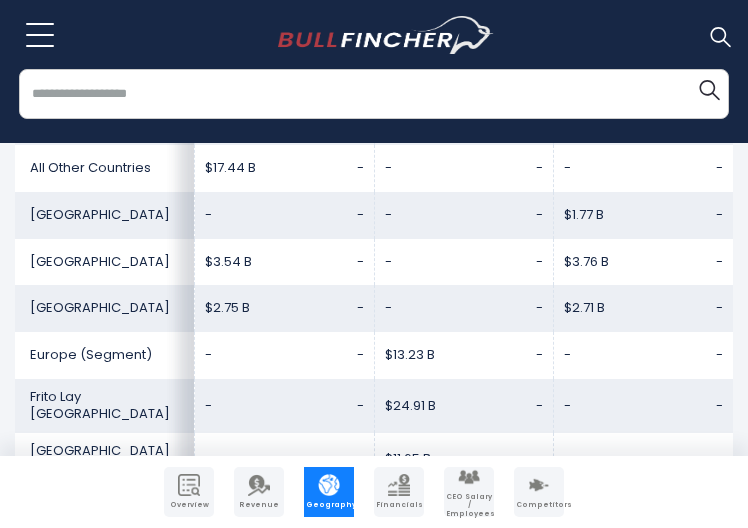 click on "-
-" at bounding box center (464, 262) 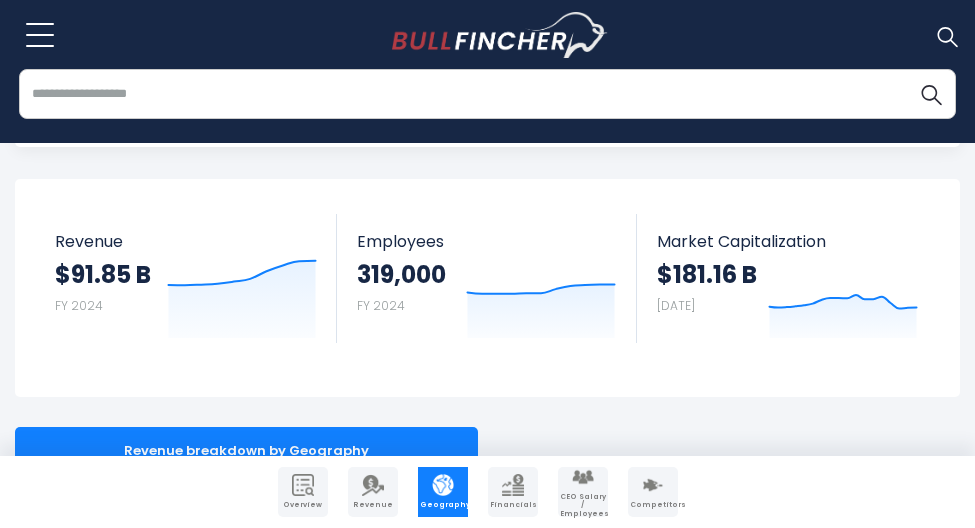 scroll, scrollTop: 100, scrollLeft: 0, axis: vertical 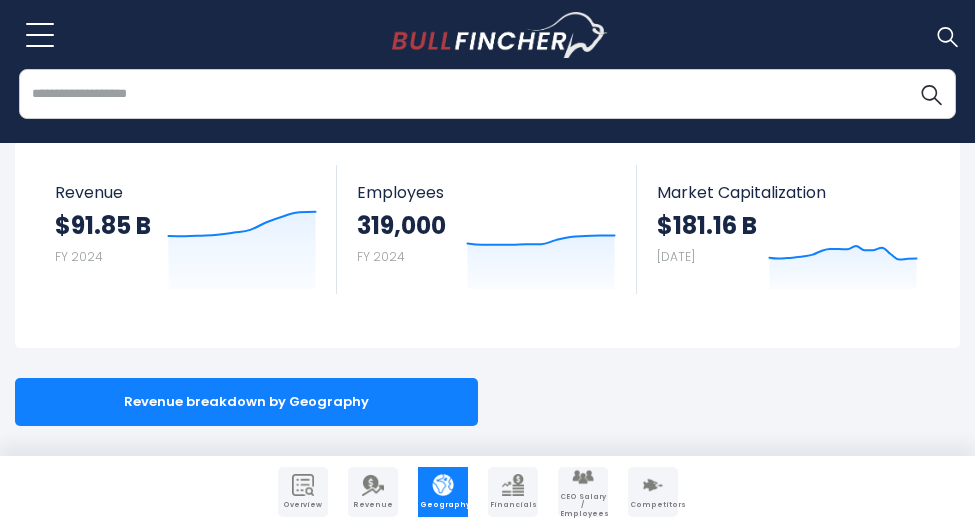 click at bounding box center [487, 94] 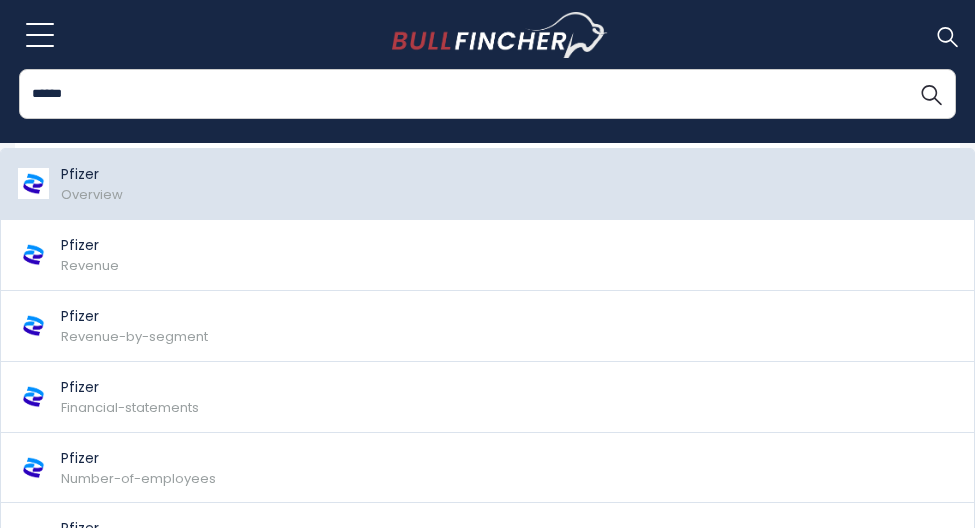 type on "******" 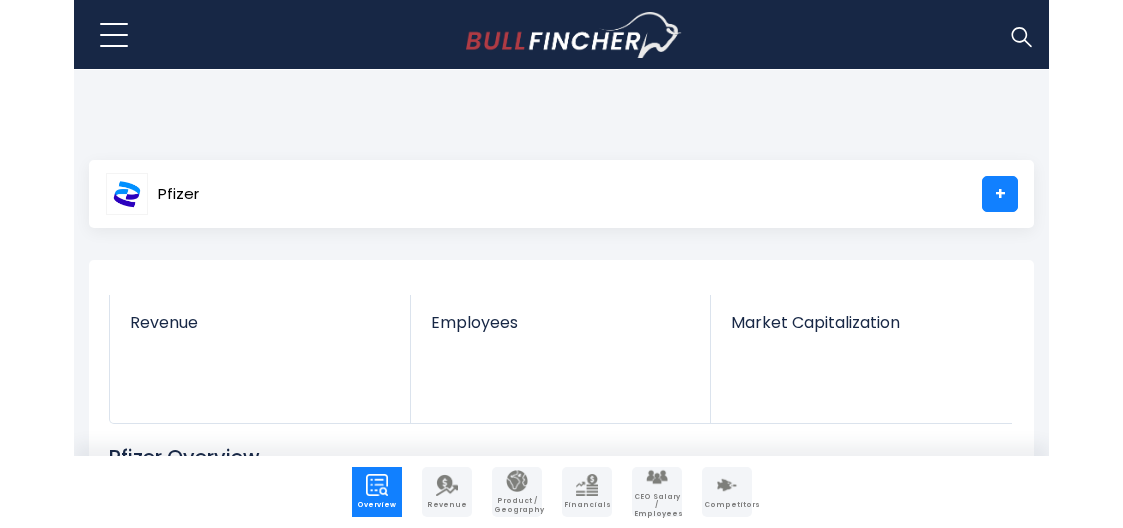 scroll, scrollTop: 0, scrollLeft: 0, axis: both 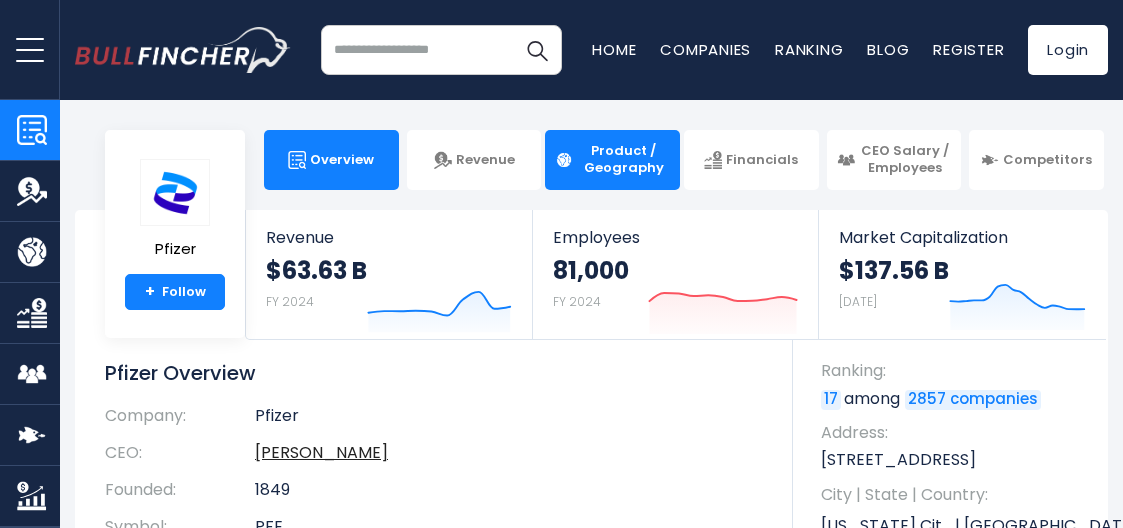 click on "Product / Geography" at bounding box center [623, 160] 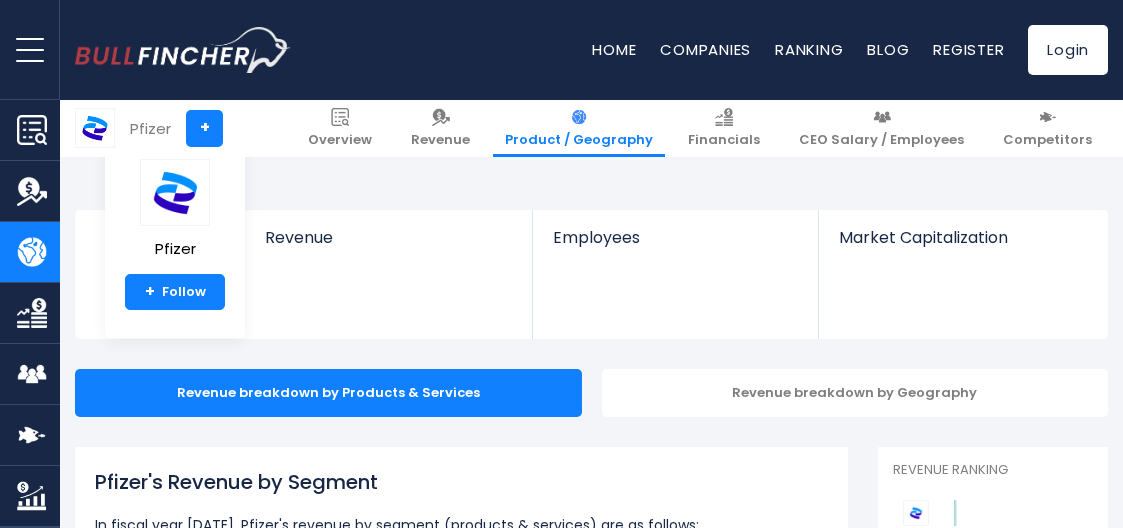 scroll, scrollTop: 200, scrollLeft: 0, axis: vertical 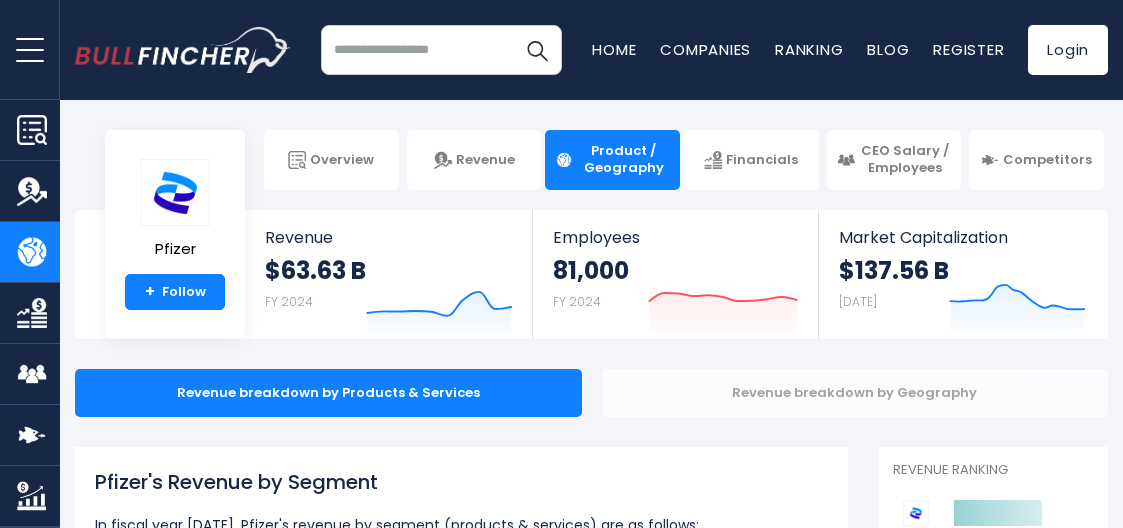 click on "Revenue breakdown by Geography" at bounding box center [855, 393] 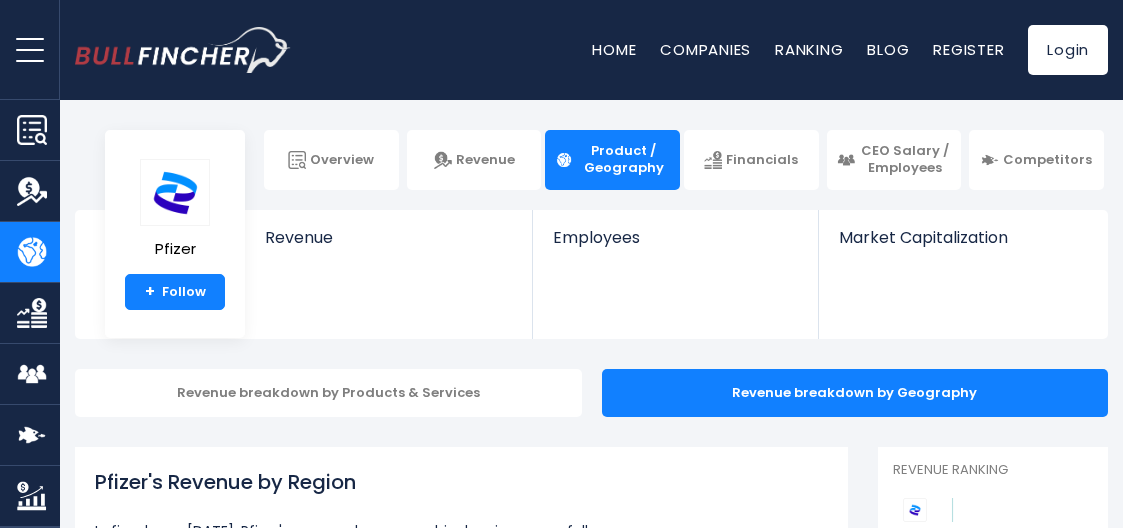 scroll, scrollTop: 0, scrollLeft: 0, axis: both 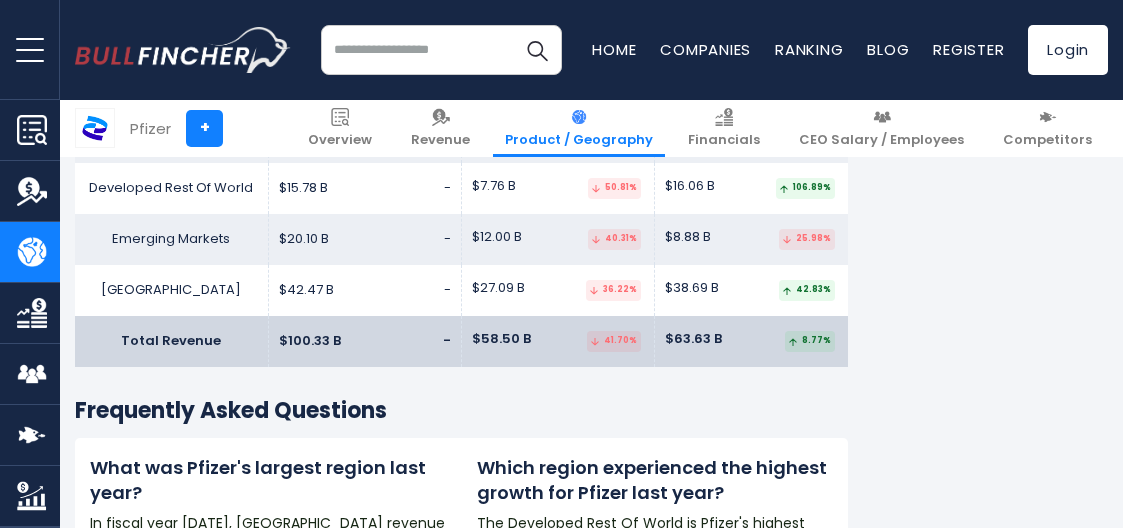 click at bounding box center [441, 50] 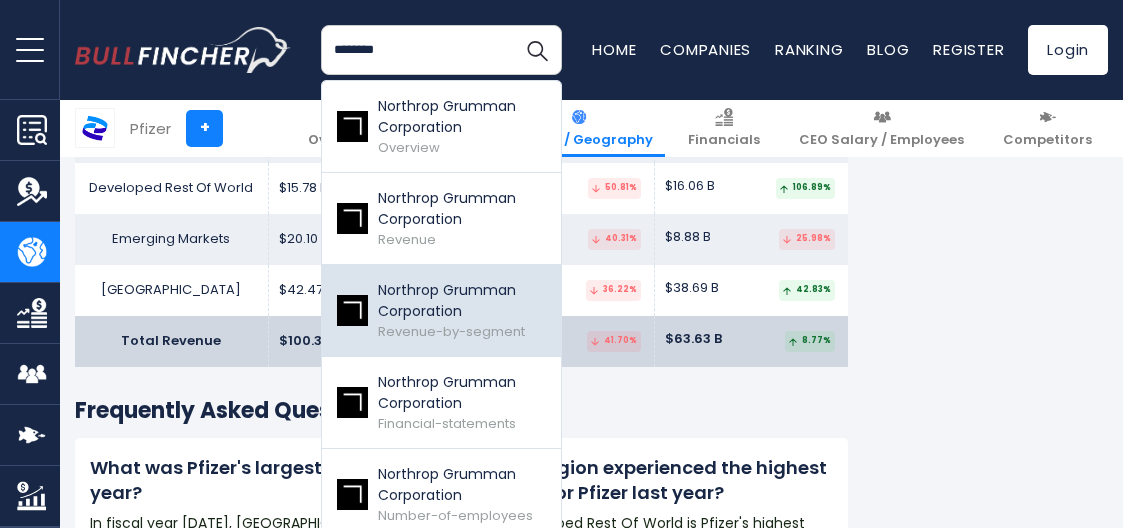type on "********" 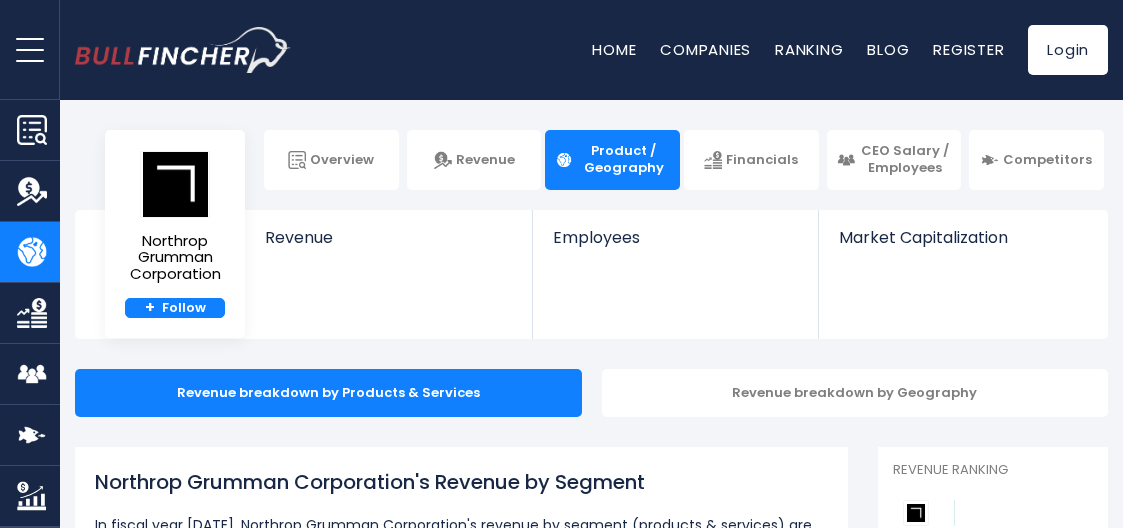 scroll, scrollTop: 0, scrollLeft: 0, axis: both 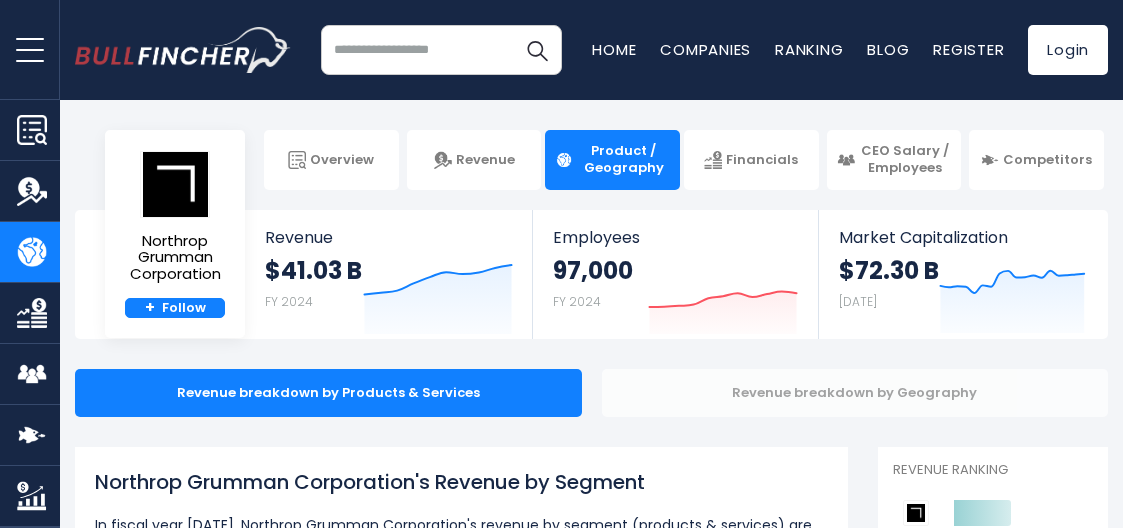 click on "Revenue breakdown by Geography" at bounding box center (855, 393) 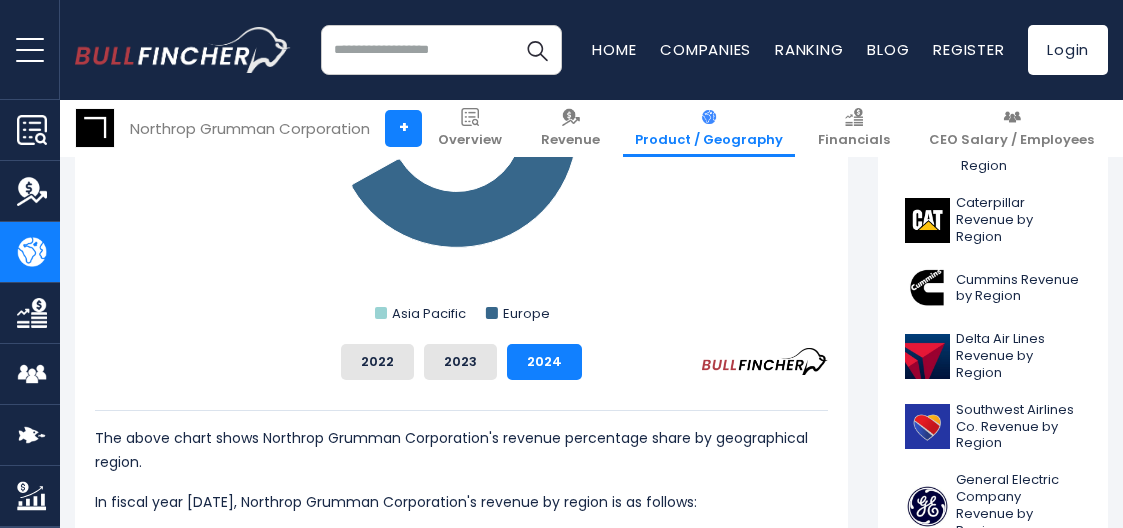scroll, scrollTop: 1000, scrollLeft: 0, axis: vertical 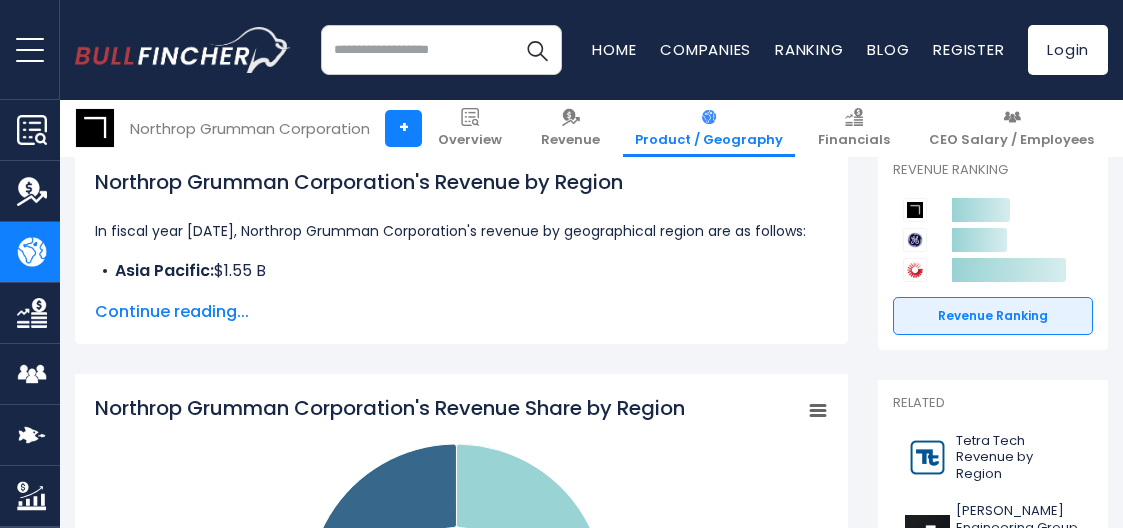click at bounding box center [441, 50] 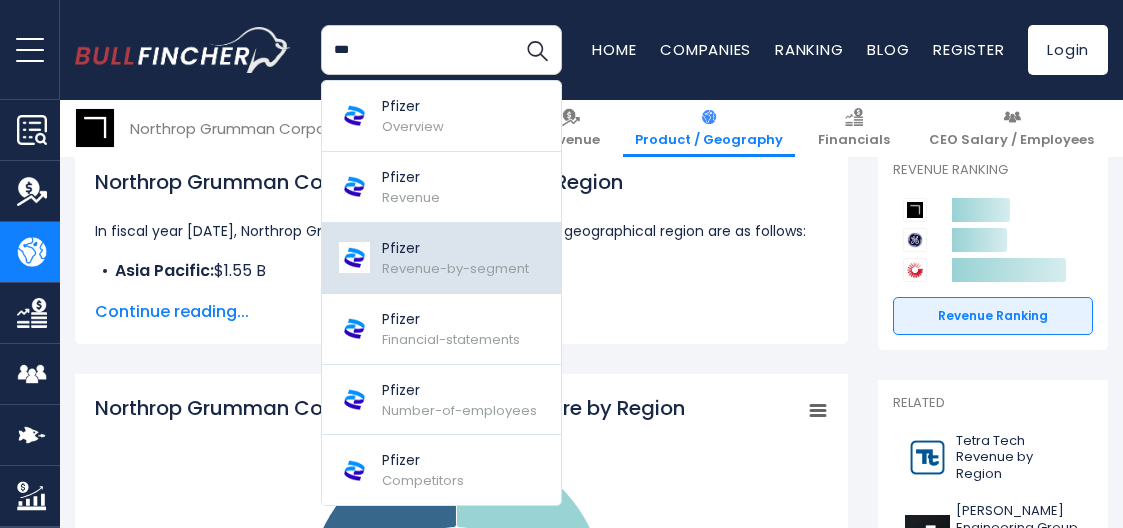 type on "***" 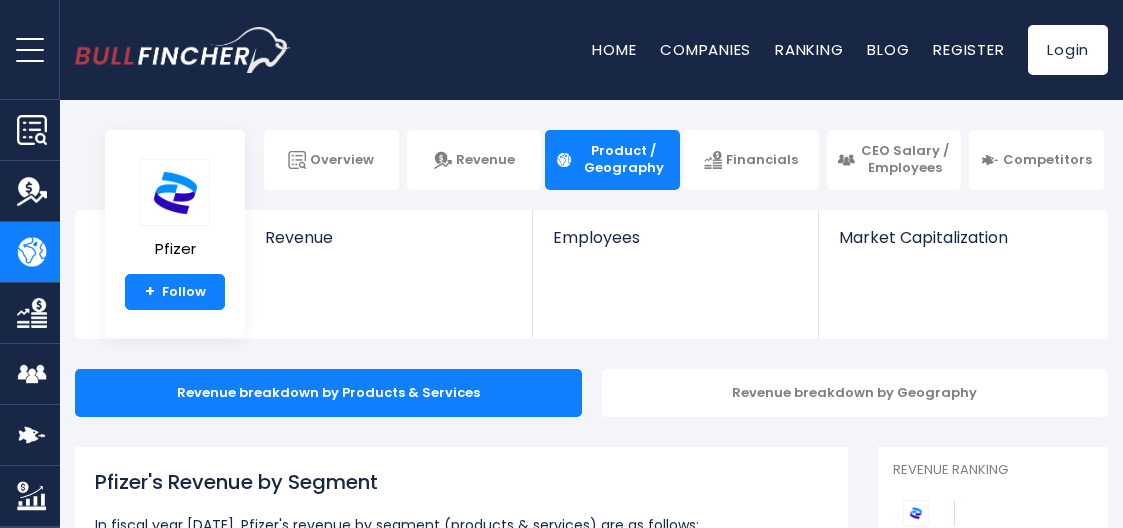 scroll, scrollTop: 0, scrollLeft: 0, axis: both 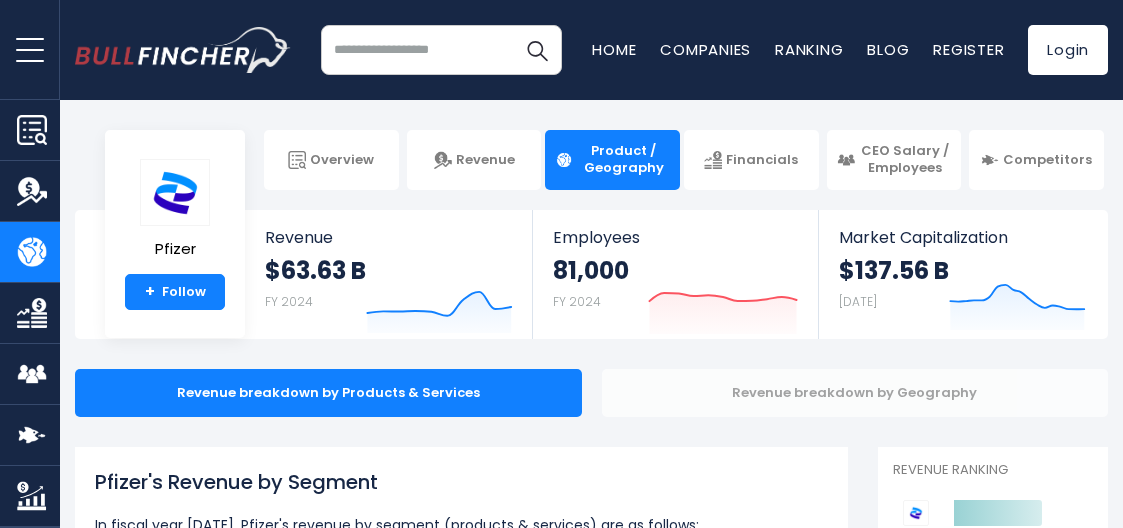 click on "Revenue breakdown by Geography" at bounding box center [855, 393] 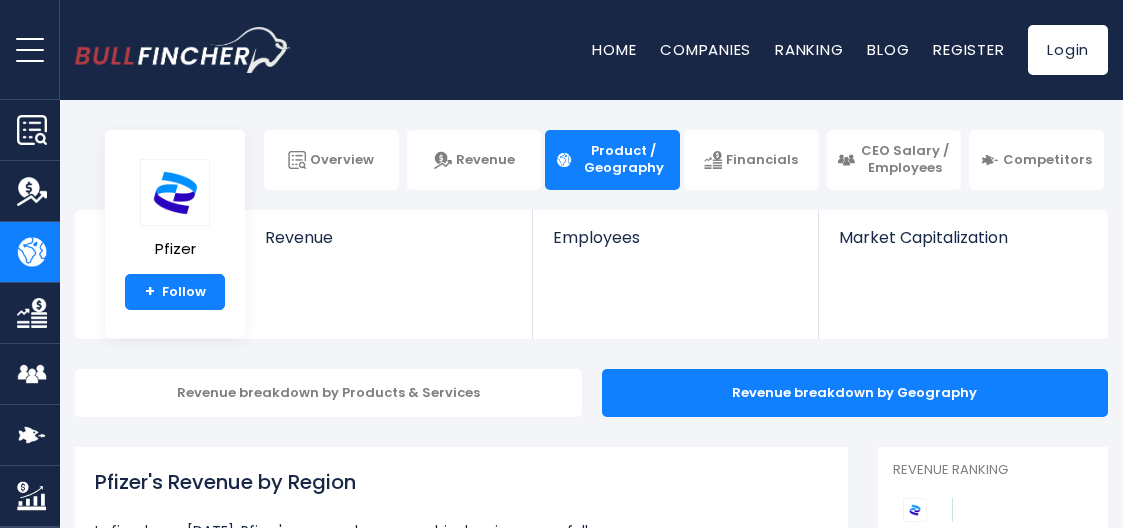 scroll, scrollTop: 0, scrollLeft: 0, axis: both 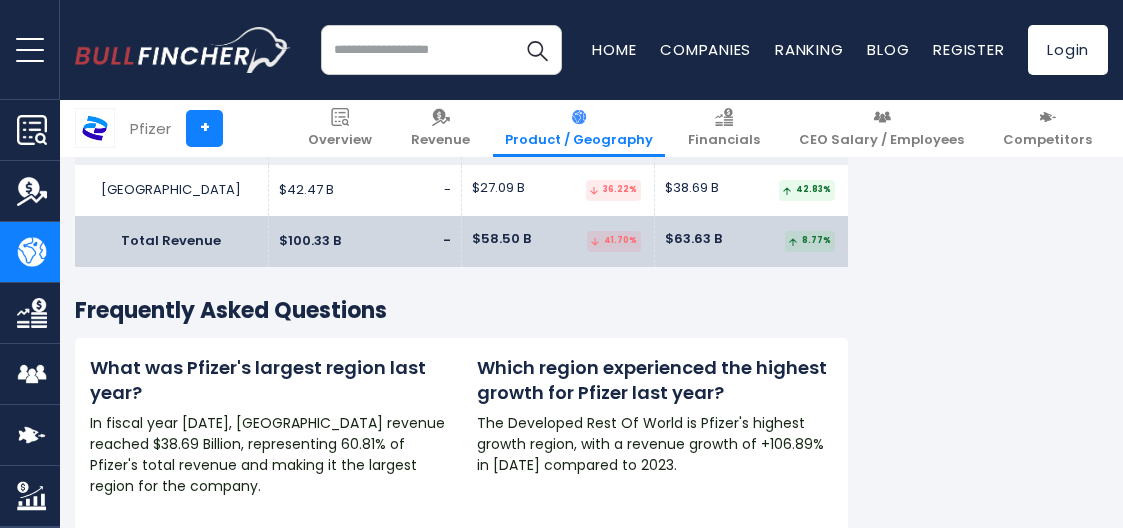 click at bounding box center (441, 50) 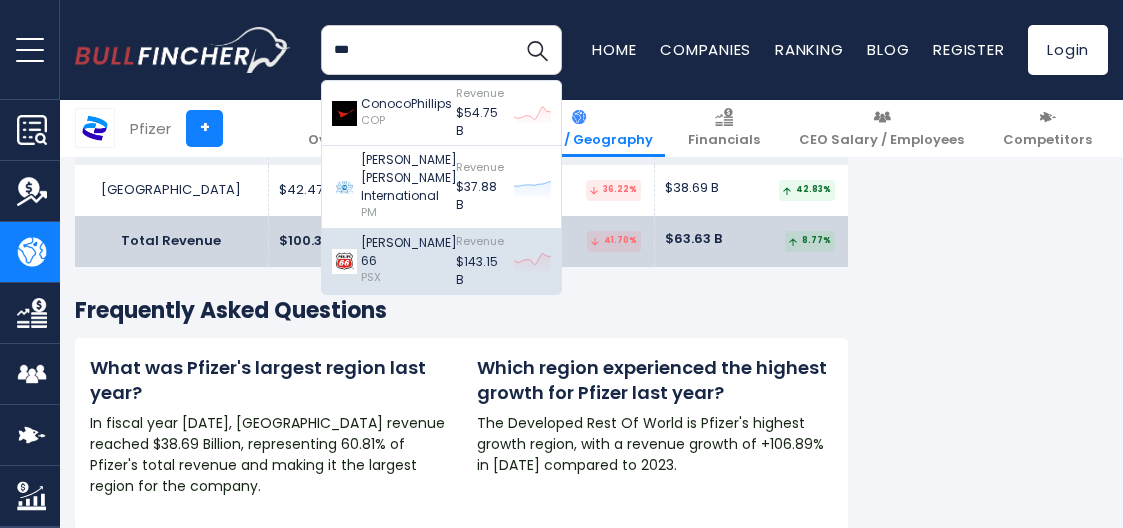 type on "***" 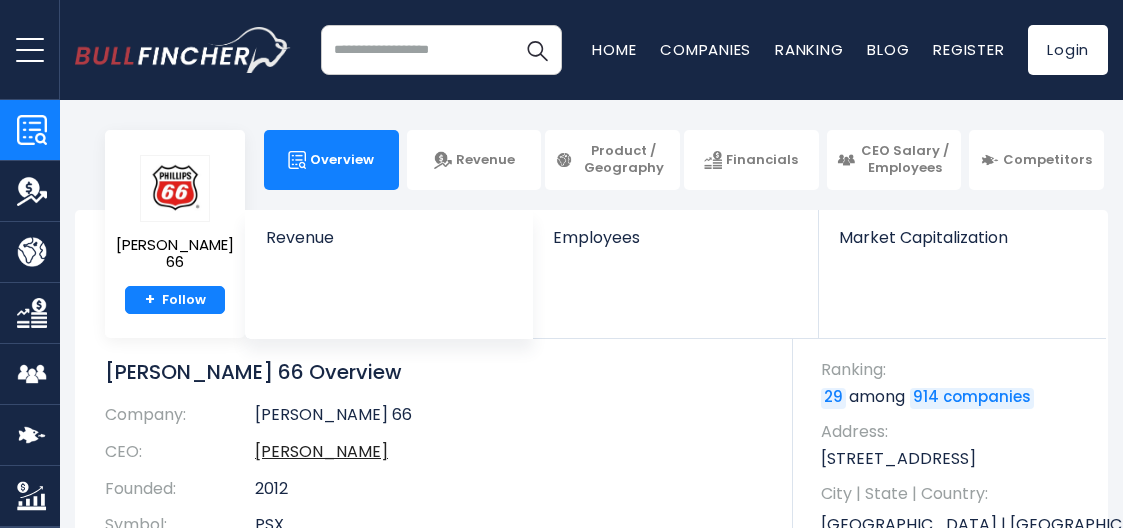 scroll, scrollTop: 0, scrollLeft: 0, axis: both 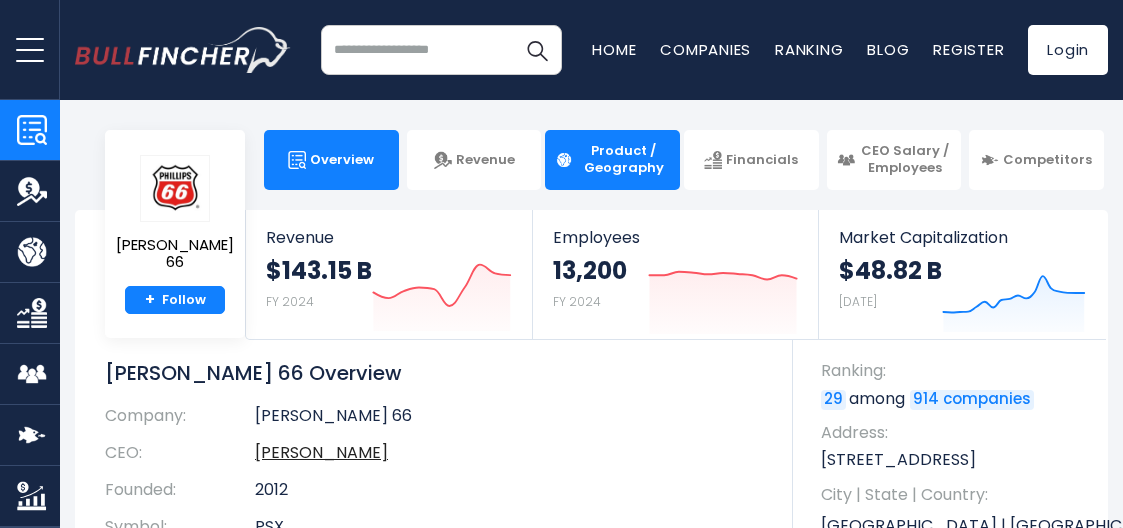 click on "Product / Geography" at bounding box center [623, 160] 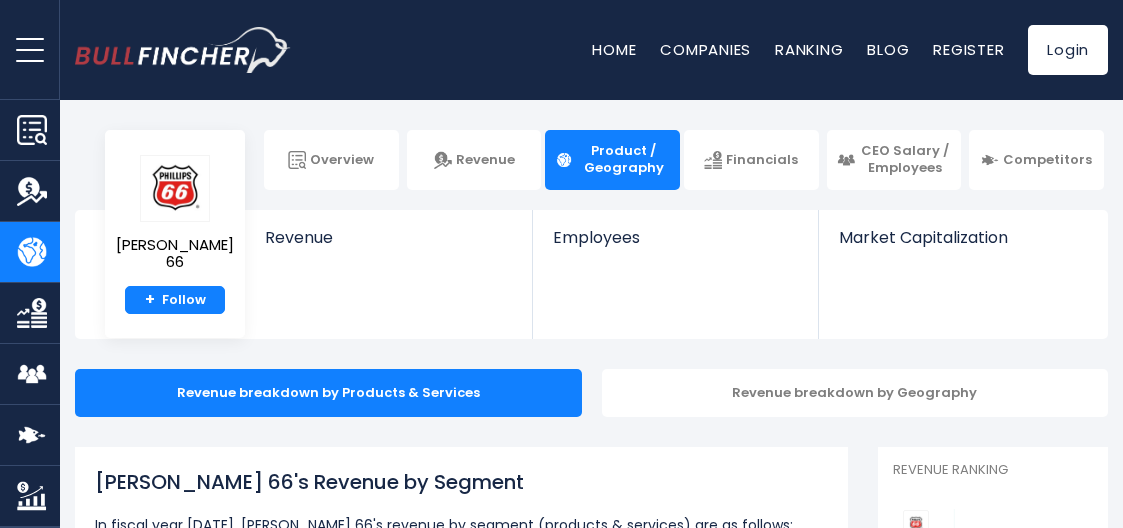scroll, scrollTop: 0, scrollLeft: 0, axis: both 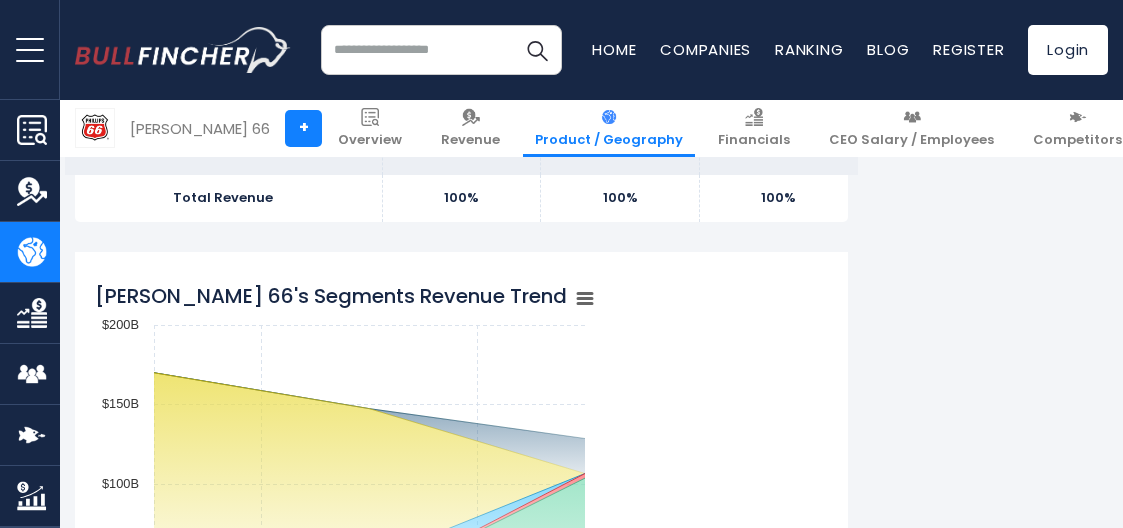 click 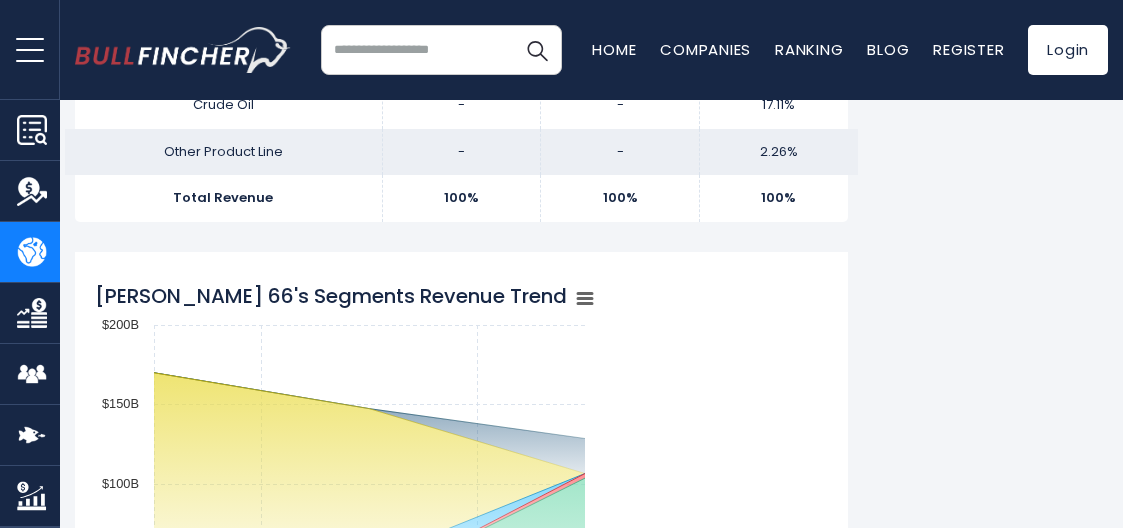 scroll, scrollTop: 0, scrollLeft: 0, axis: both 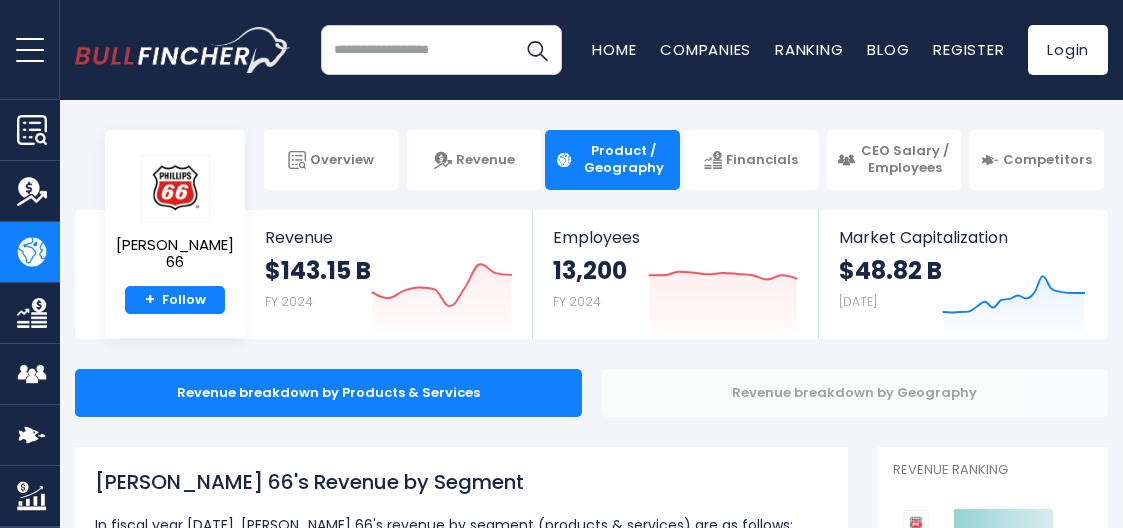 click on "Revenue breakdown by Geography" at bounding box center [855, 393] 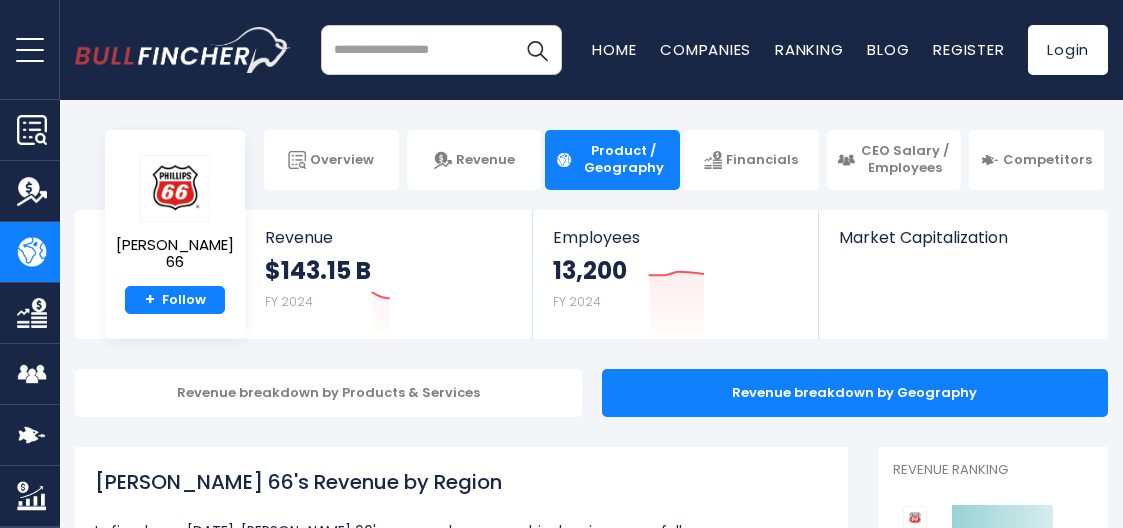 scroll, scrollTop: 81, scrollLeft: 0, axis: vertical 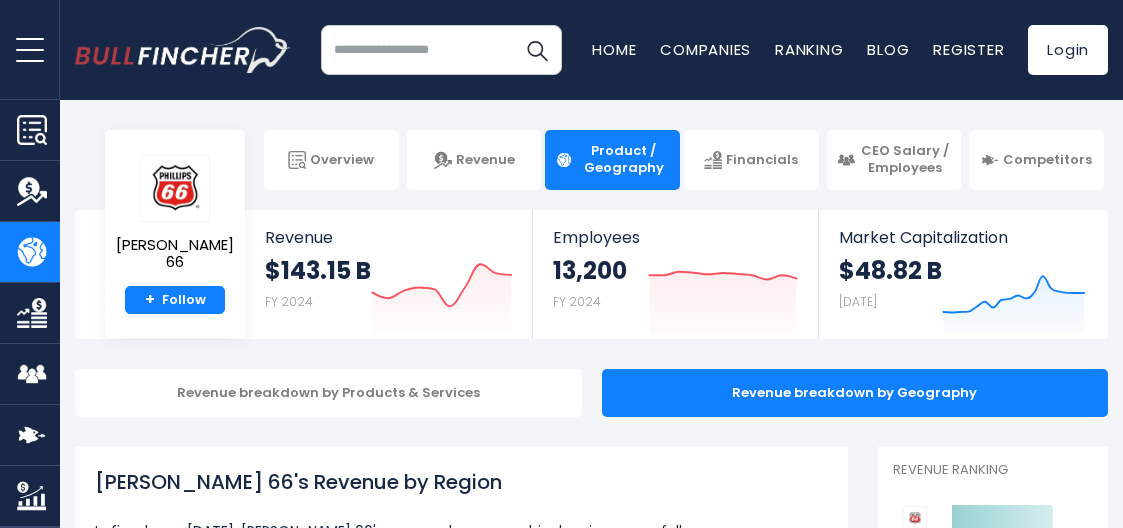 click at bounding box center (441, 50) 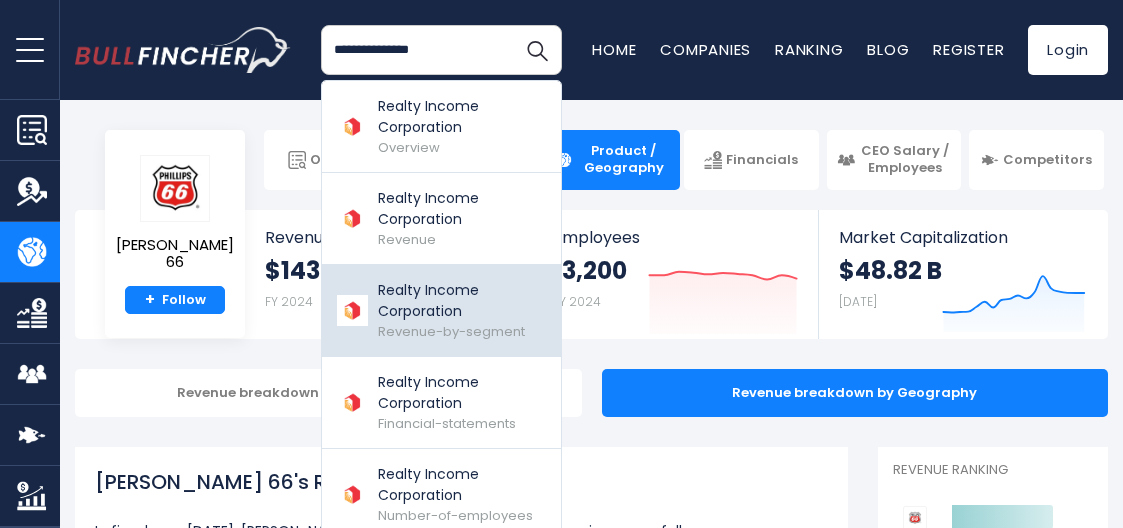 type on "**********" 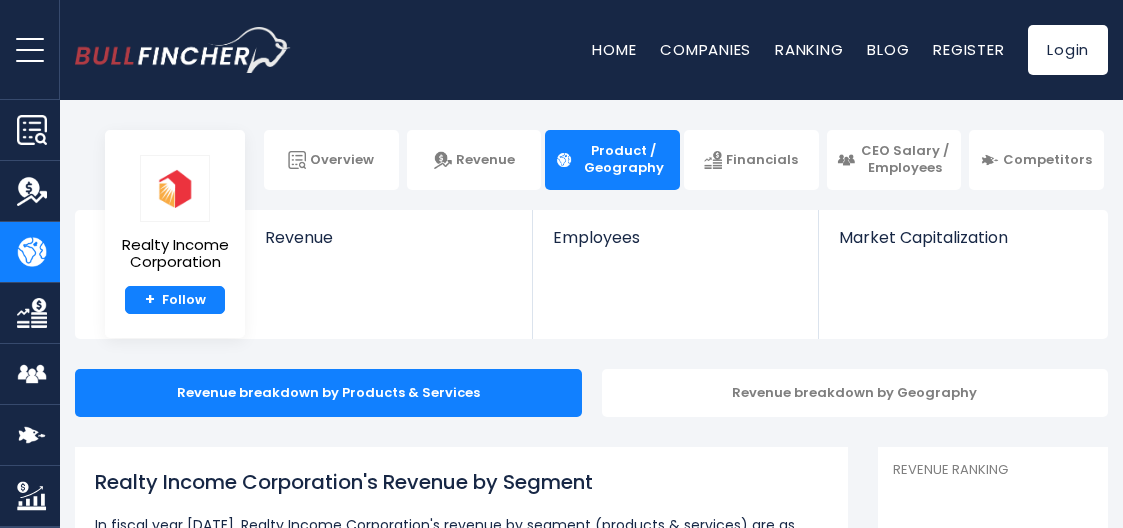scroll, scrollTop: 0, scrollLeft: 0, axis: both 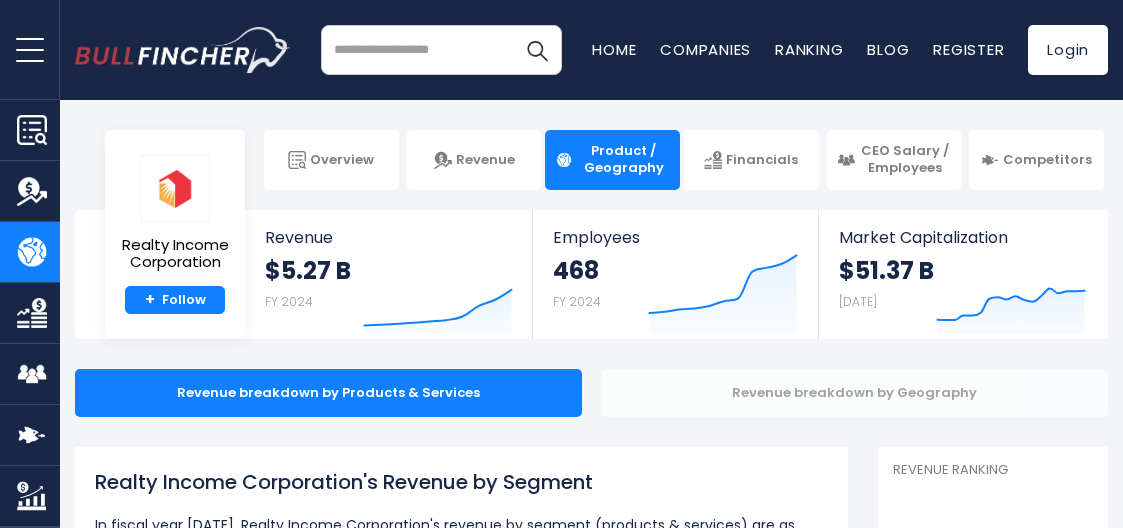 click on "Revenue breakdown by Geography" at bounding box center [855, 393] 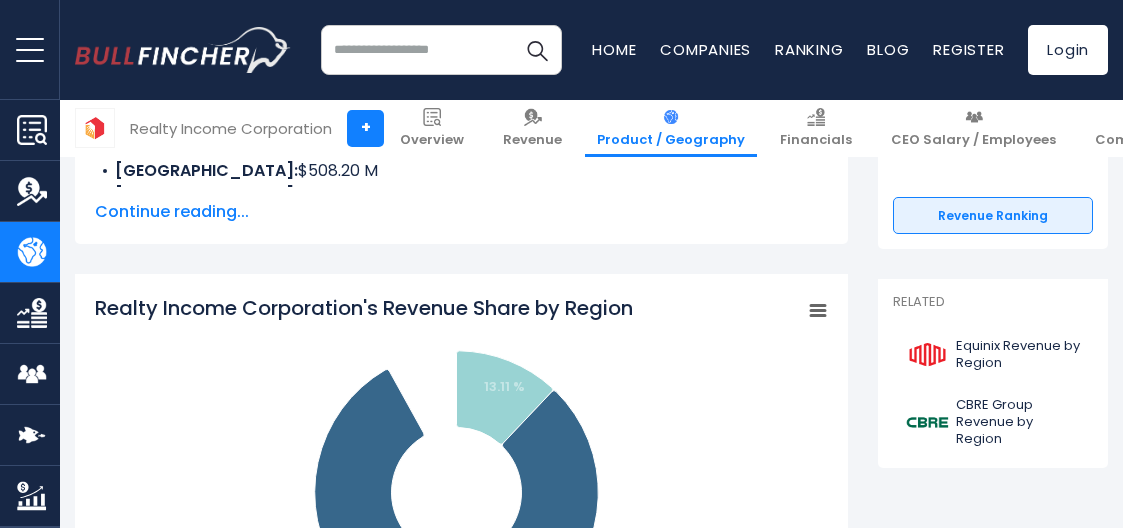 scroll, scrollTop: 400, scrollLeft: 0, axis: vertical 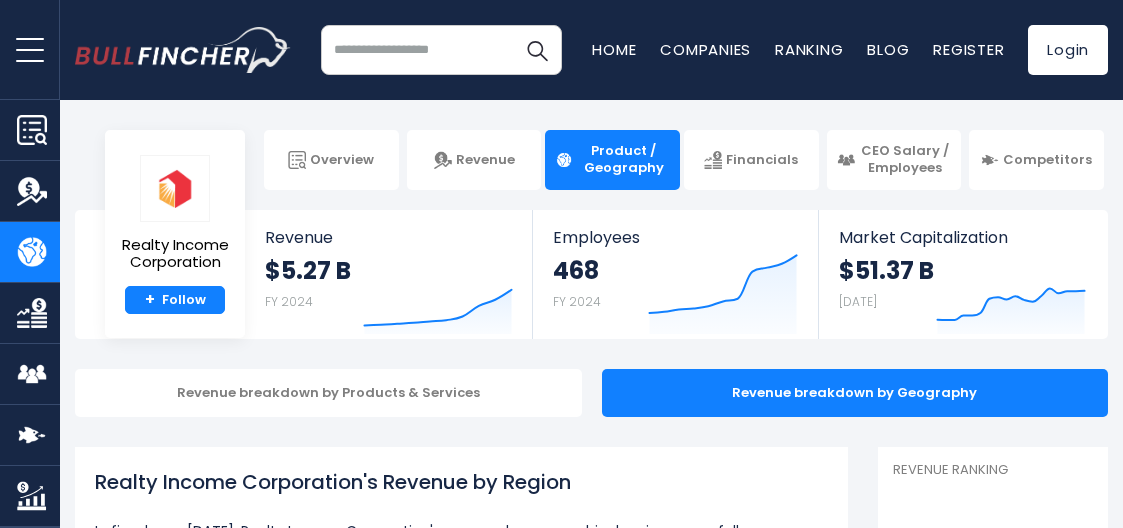 click on "Realty Income Corporation
+
Realty Income Corporation
+
Overview
Revenue
Product / Geography
Financials" at bounding box center (561, 2793) 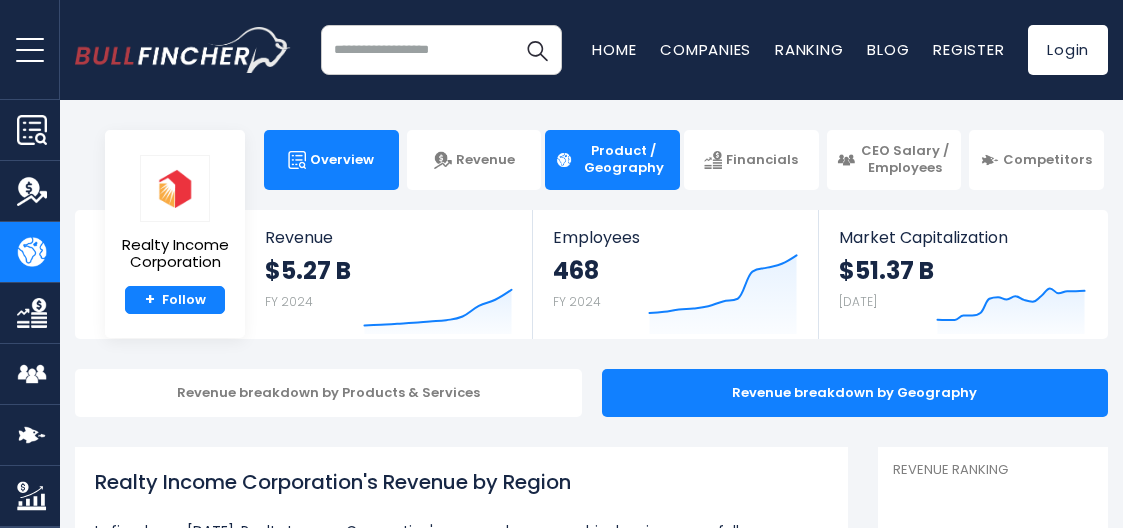 click on "Overview" at bounding box center [331, 160] 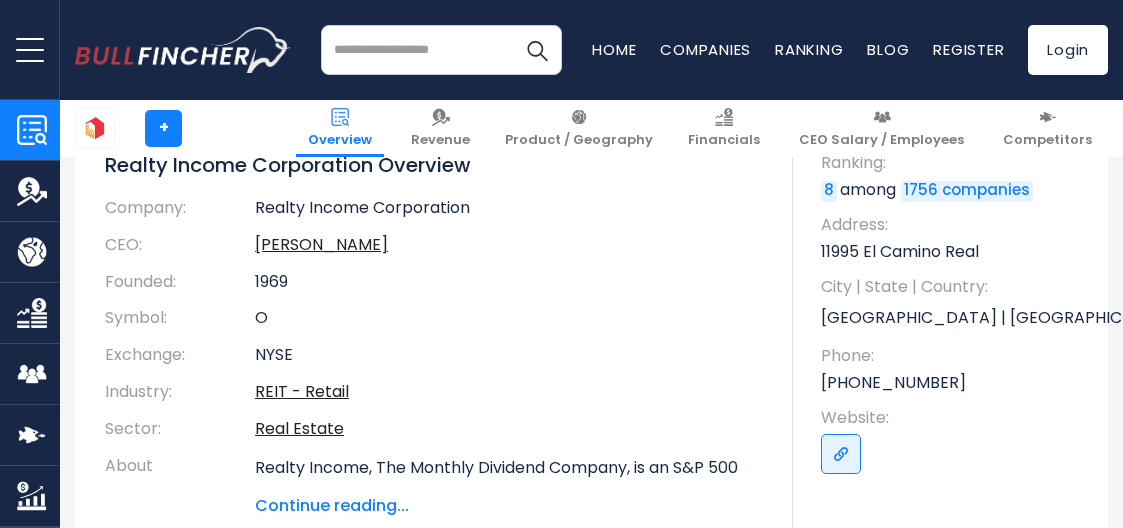 scroll, scrollTop: 100, scrollLeft: 0, axis: vertical 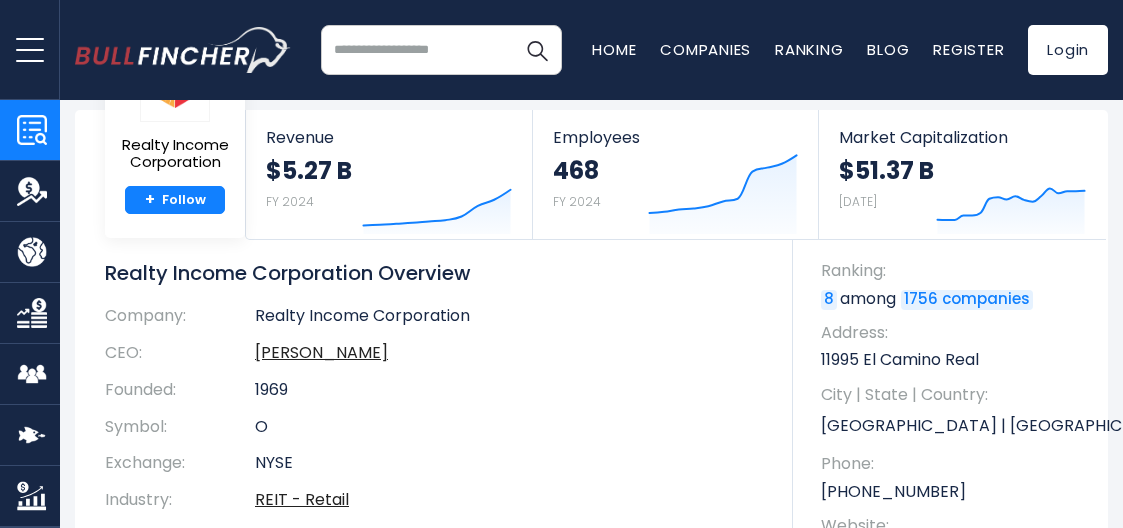 click on "Realty Income Corporation Overview" at bounding box center (434, 273) 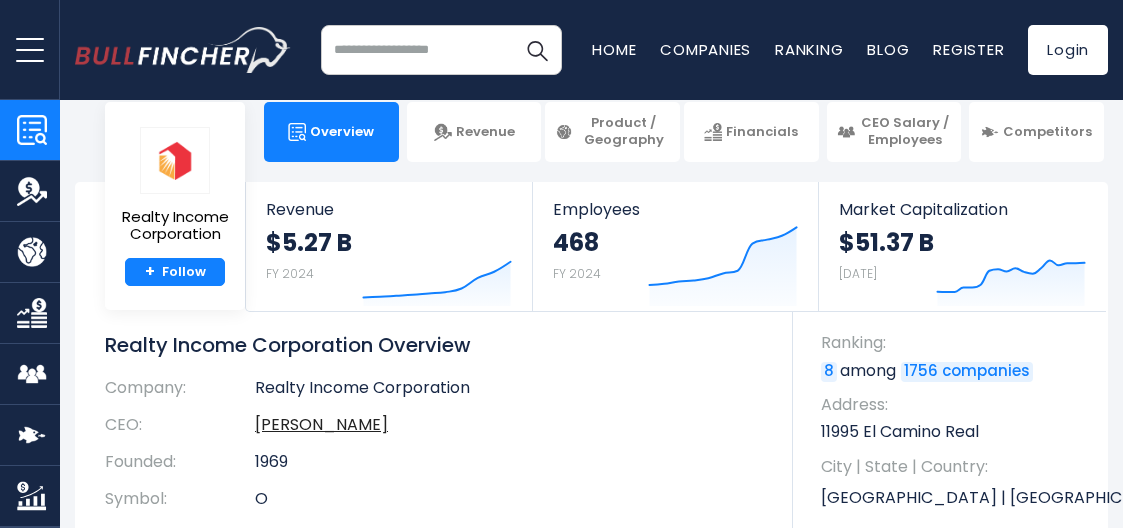 scroll, scrollTop: 0, scrollLeft: 0, axis: both 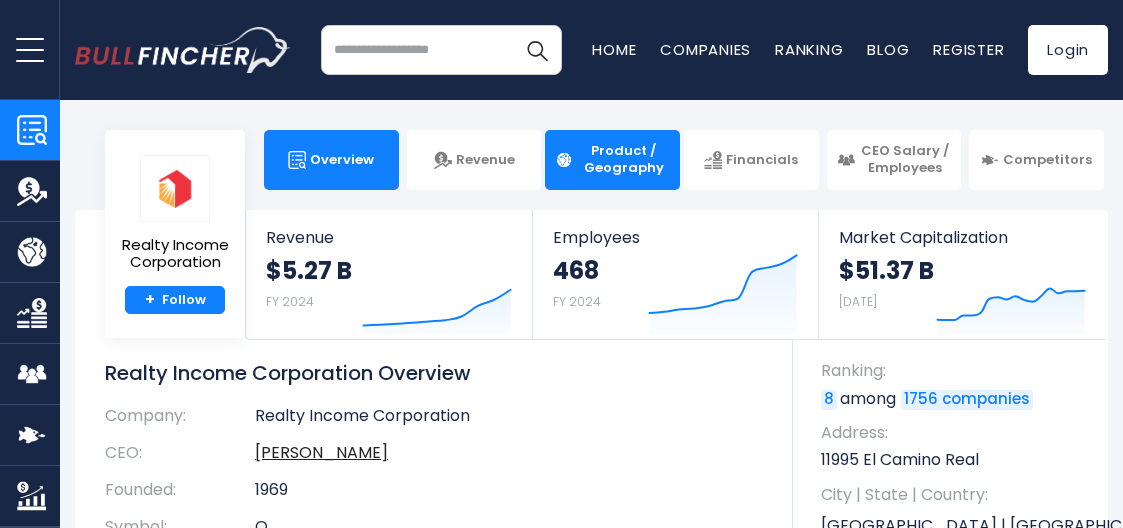 click on "Product / Geography" at bounding box center [623, 160] 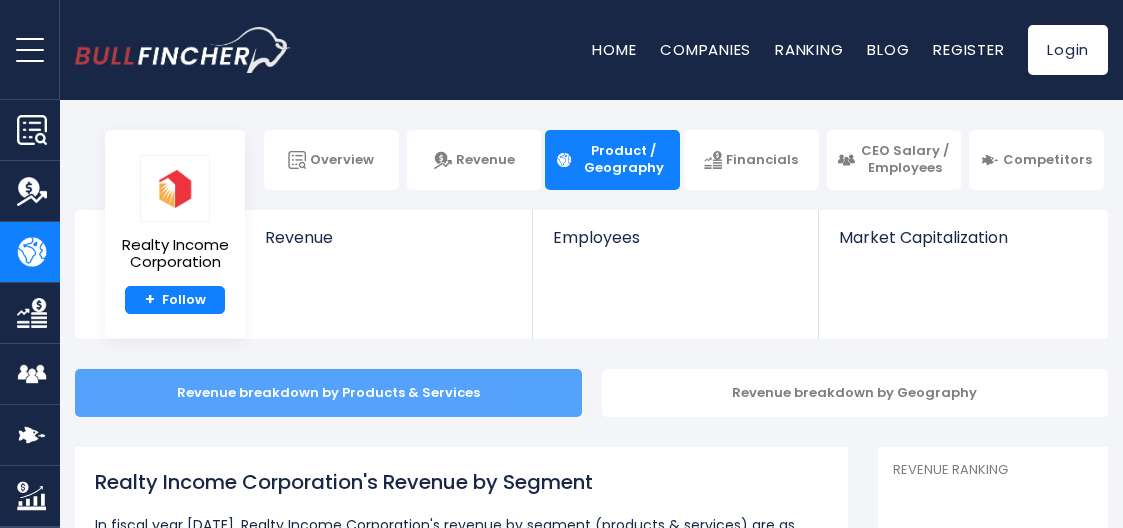 scroll, scrollTop: 0, scrollLeft: 0, axis: both 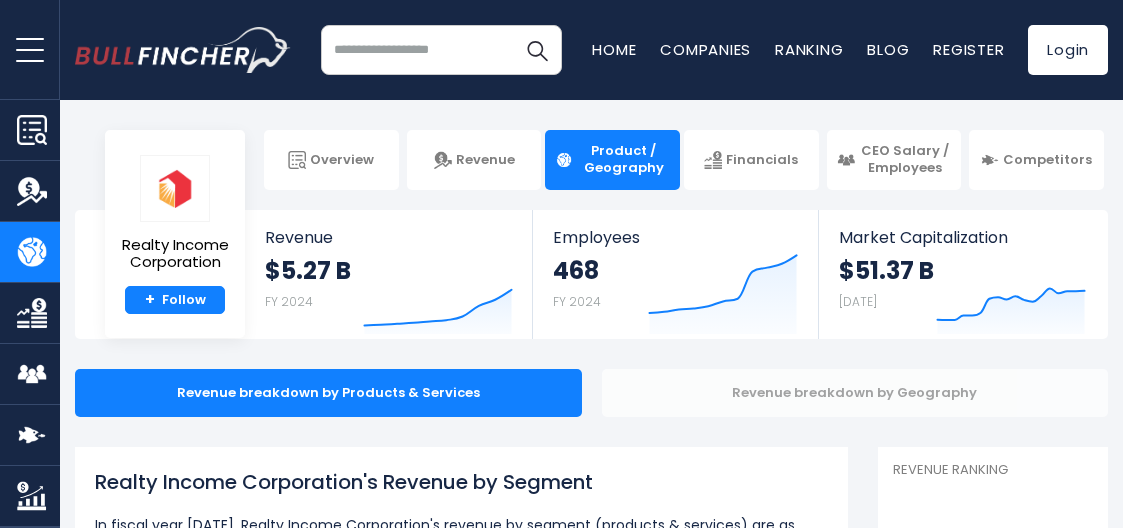 click on "Revenue breakdown by Geography" at bounding box center [855, 393] 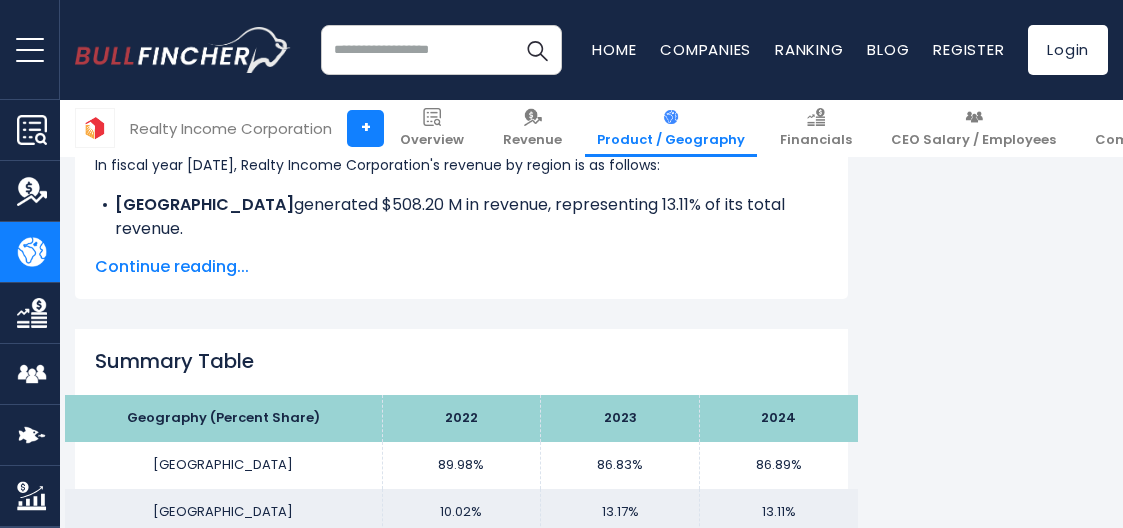 scroll, scrollTop: 0, scrollLeft: 0, axis: both 